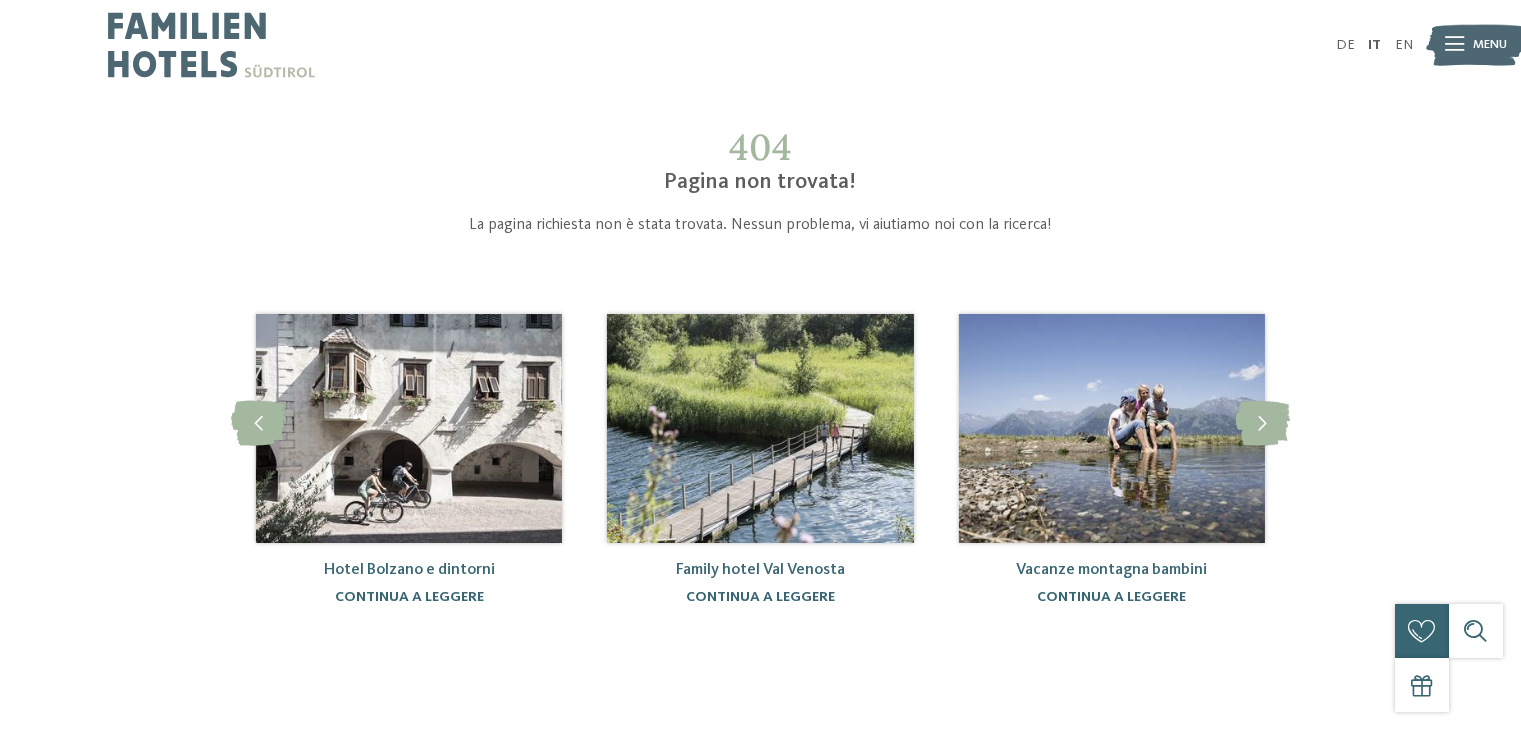 scroll, scrollTop: 0, scrollLeft: 0, axis: both 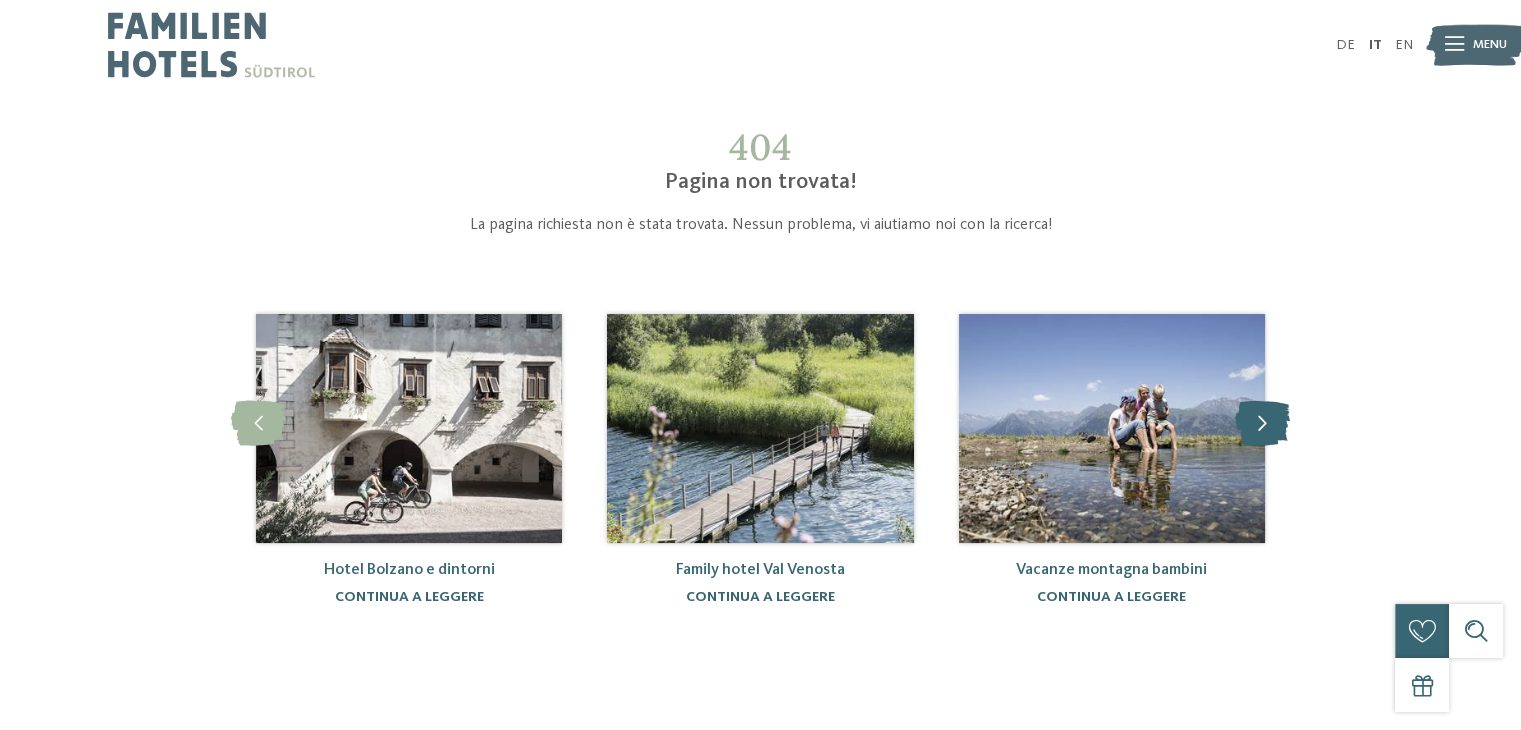 click at bounding box center [1262, 423] 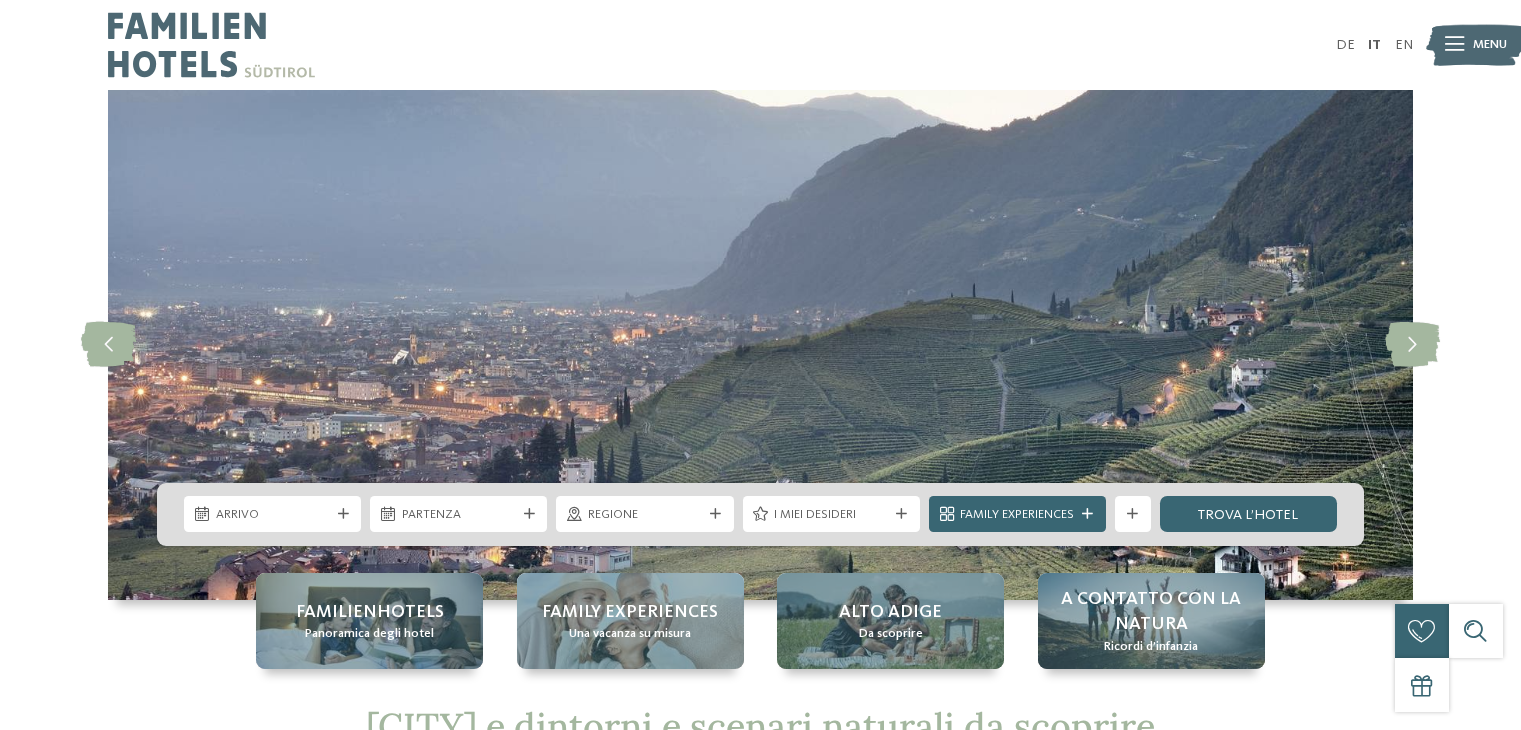 scroll, scrollTop: 0, scrollLeft: 0, axis: both 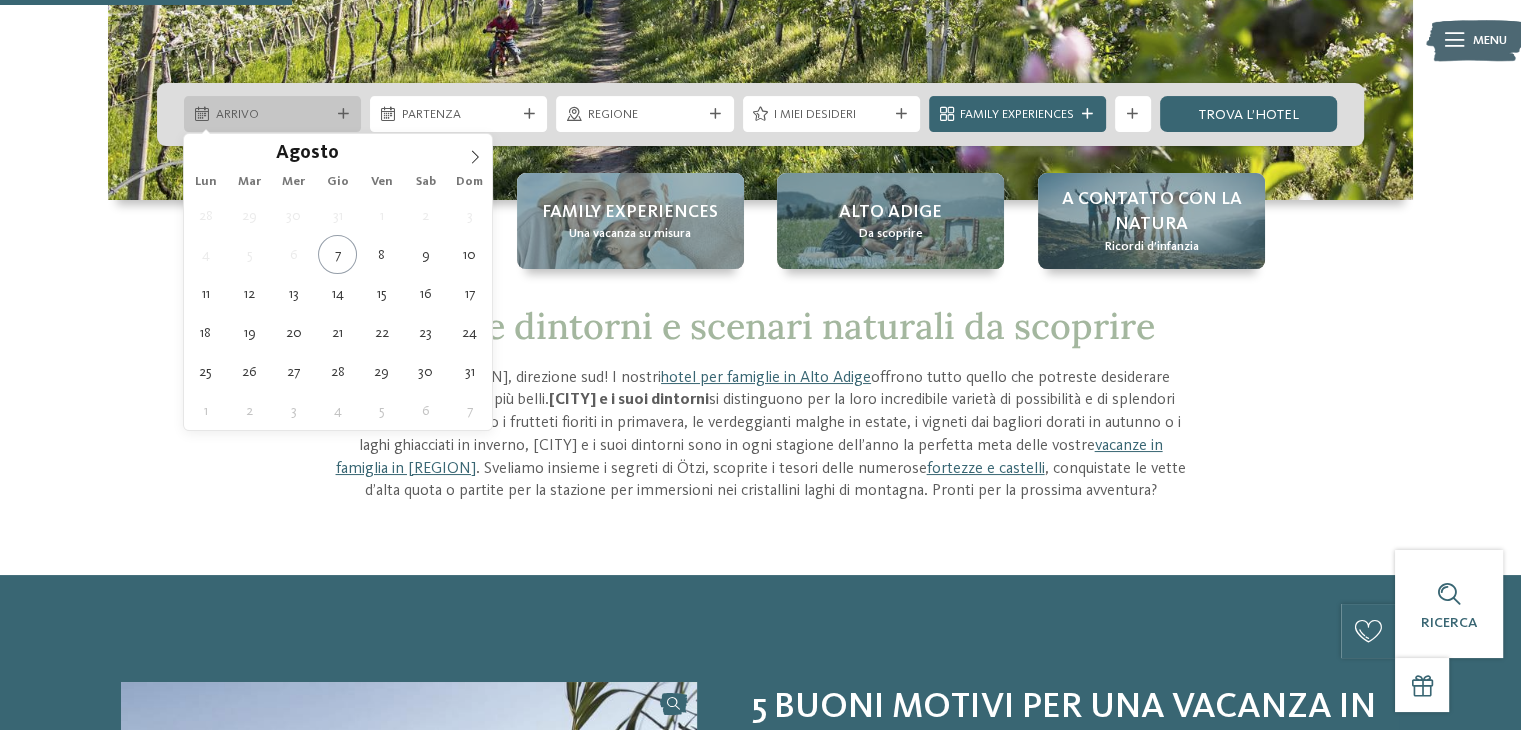 click on "Arrivo" at bounding box center (273, 115) 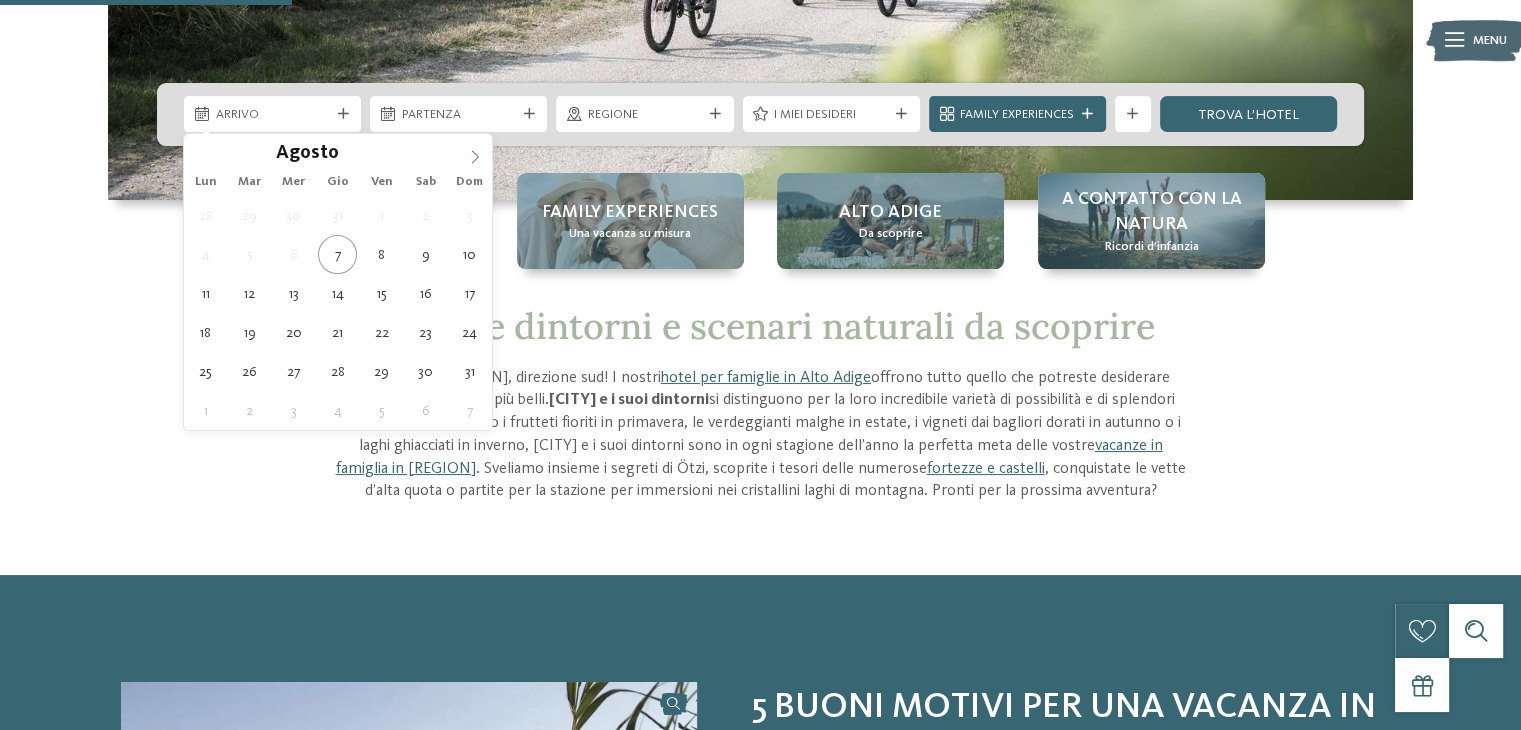 click 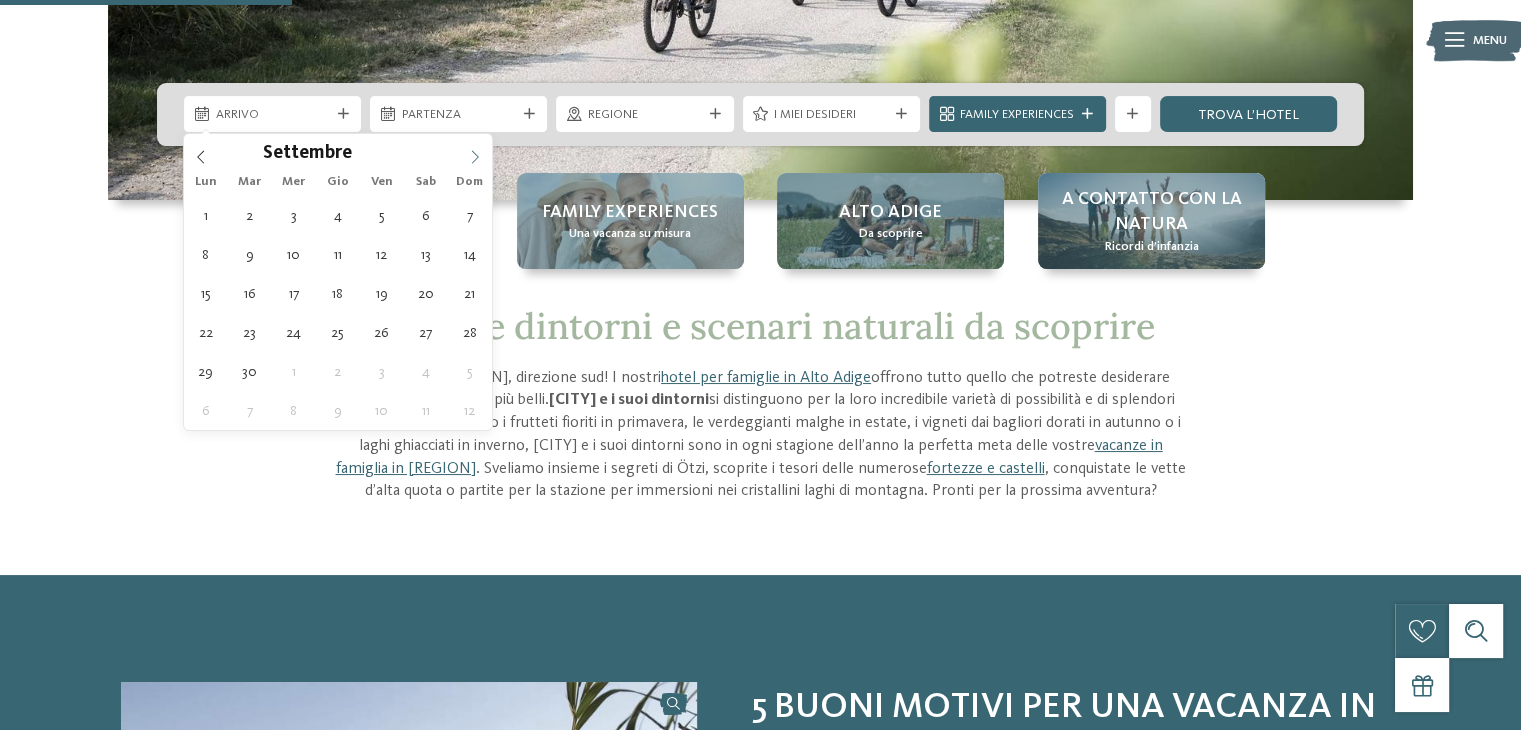 click 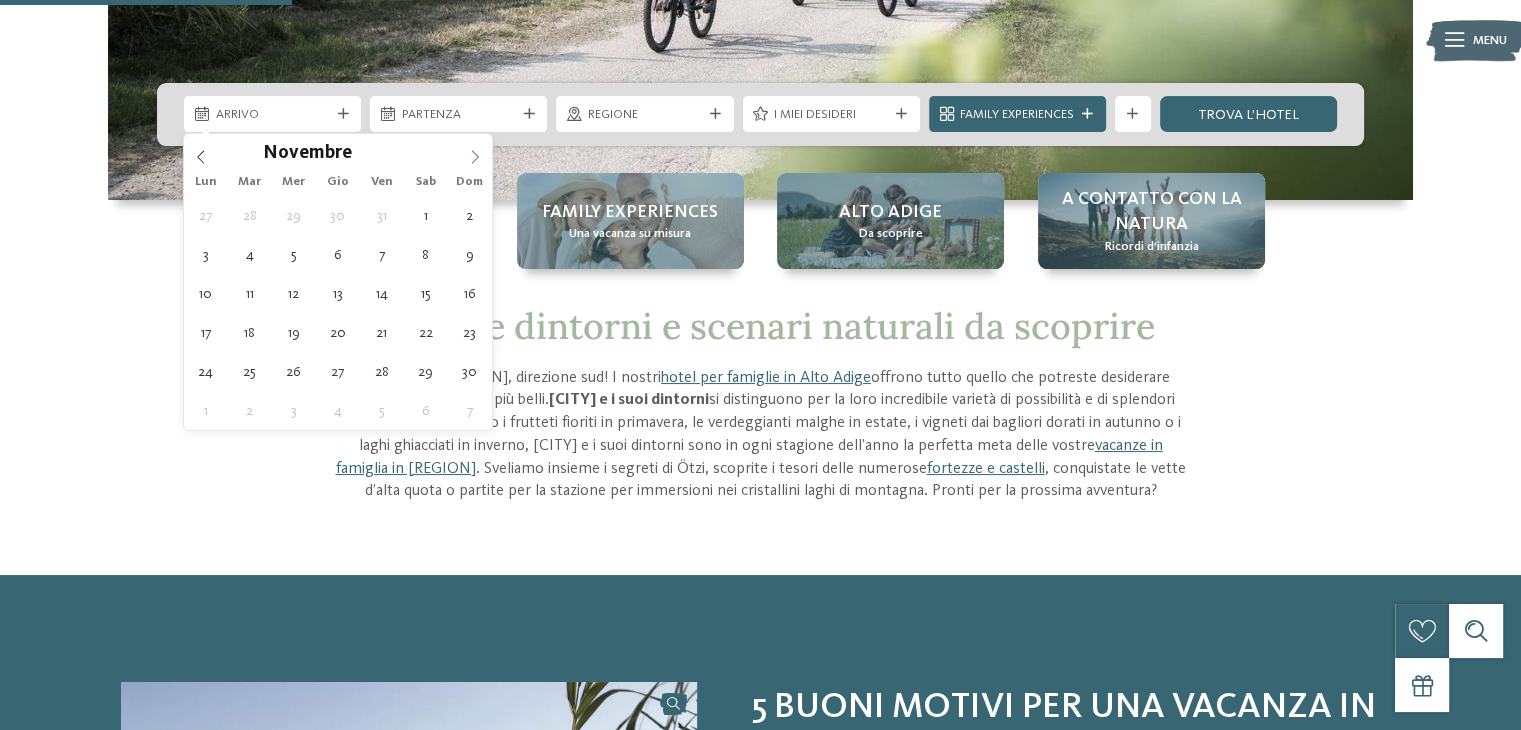 click 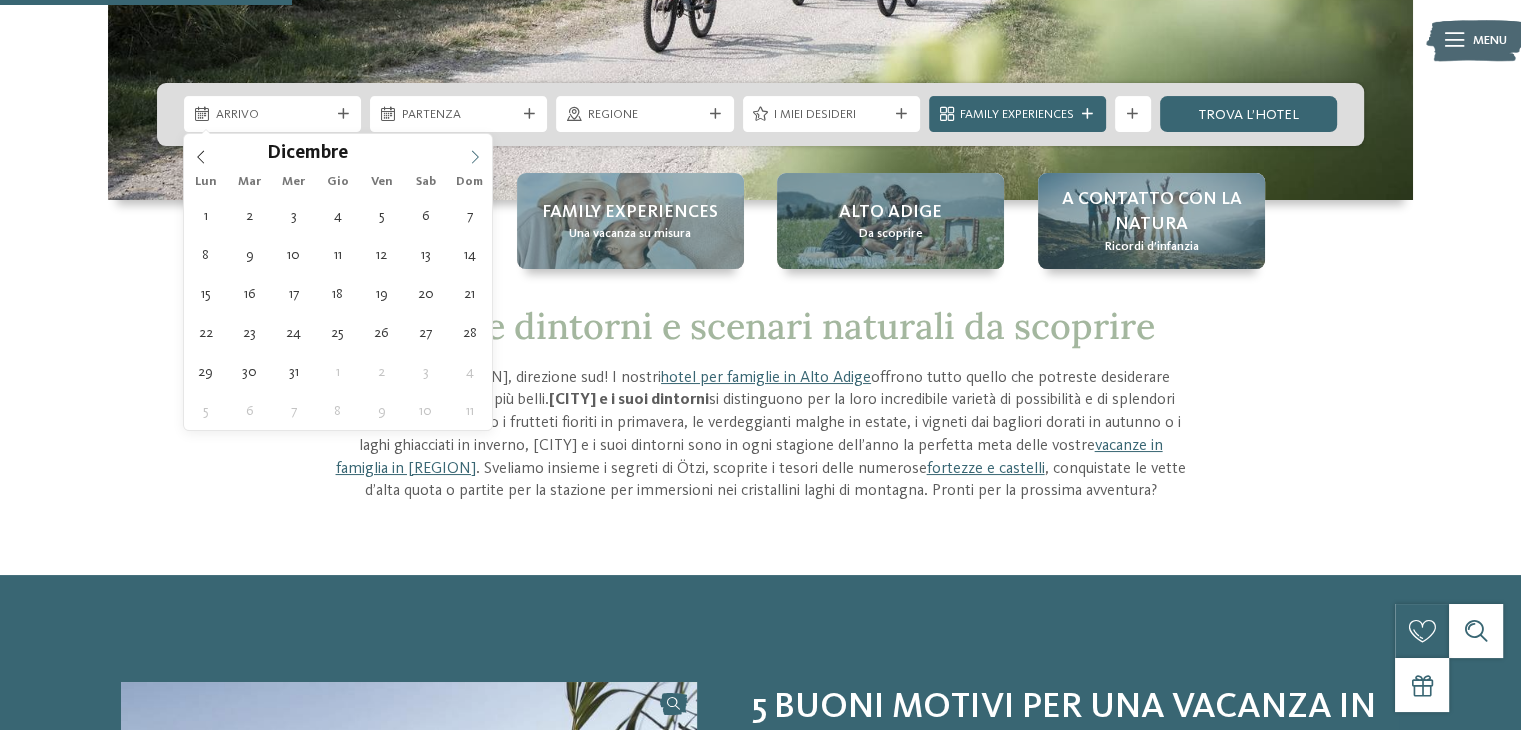 click 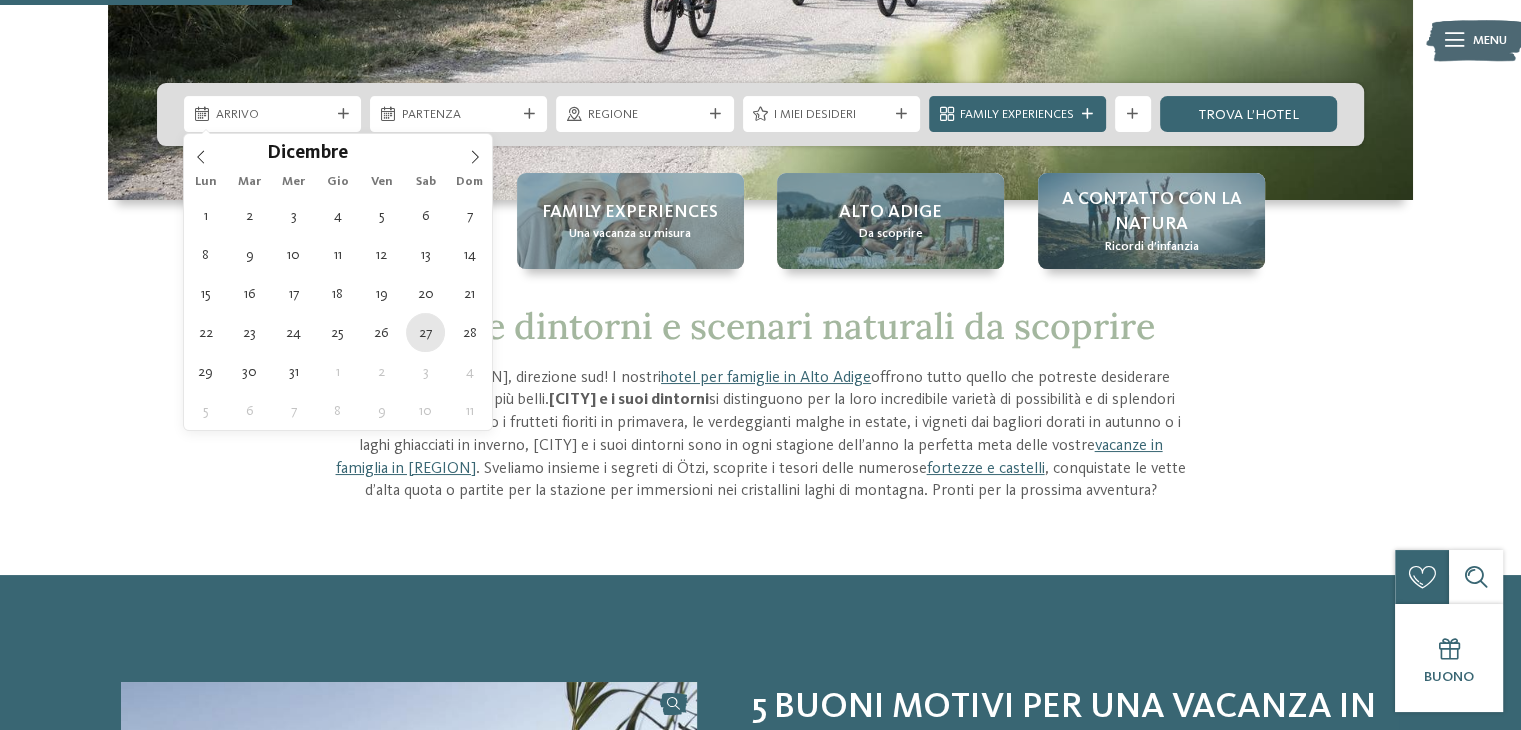type on "27.12.2025" 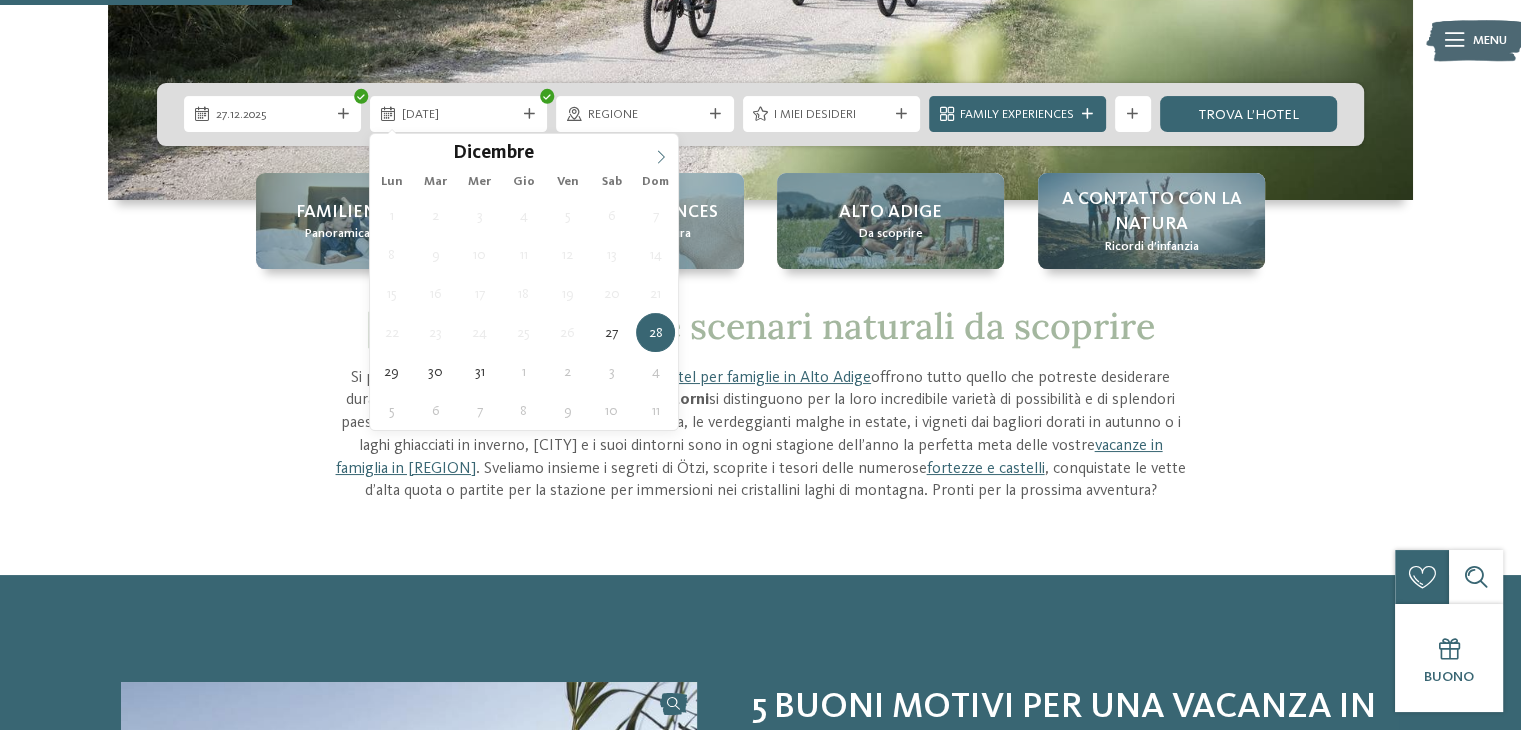 type on "****" 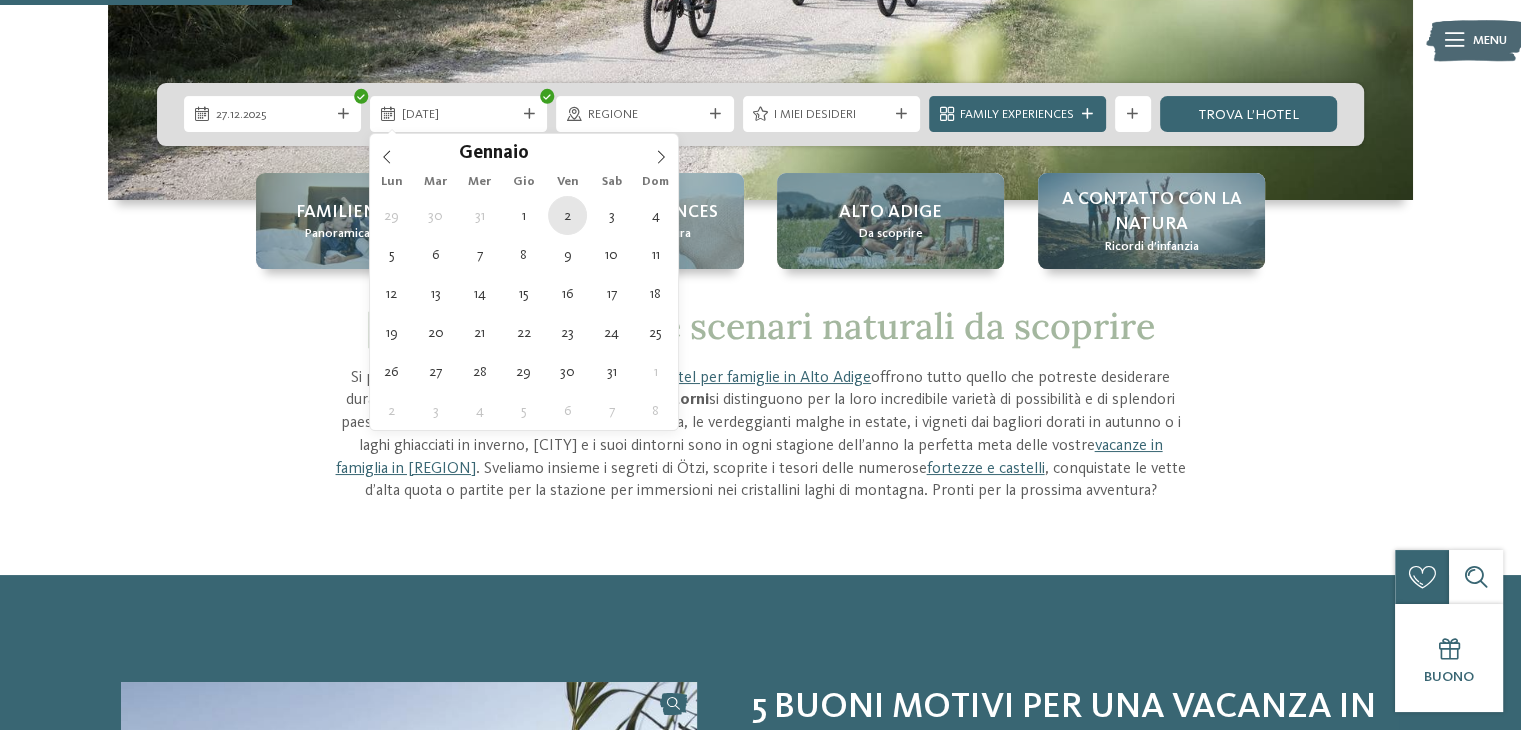 type on "02.01.2026" 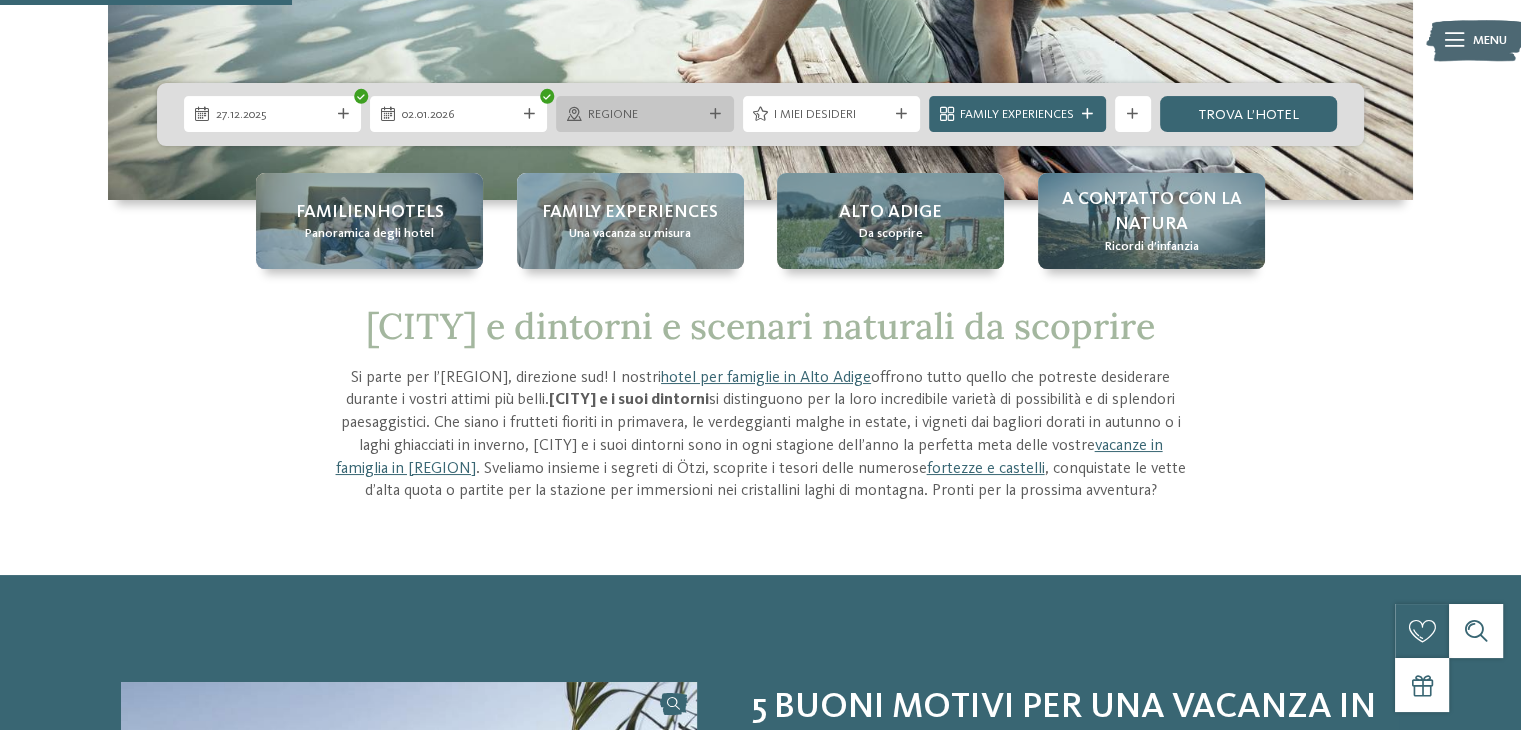 click on "Regione" at bounding box center (645, 115) 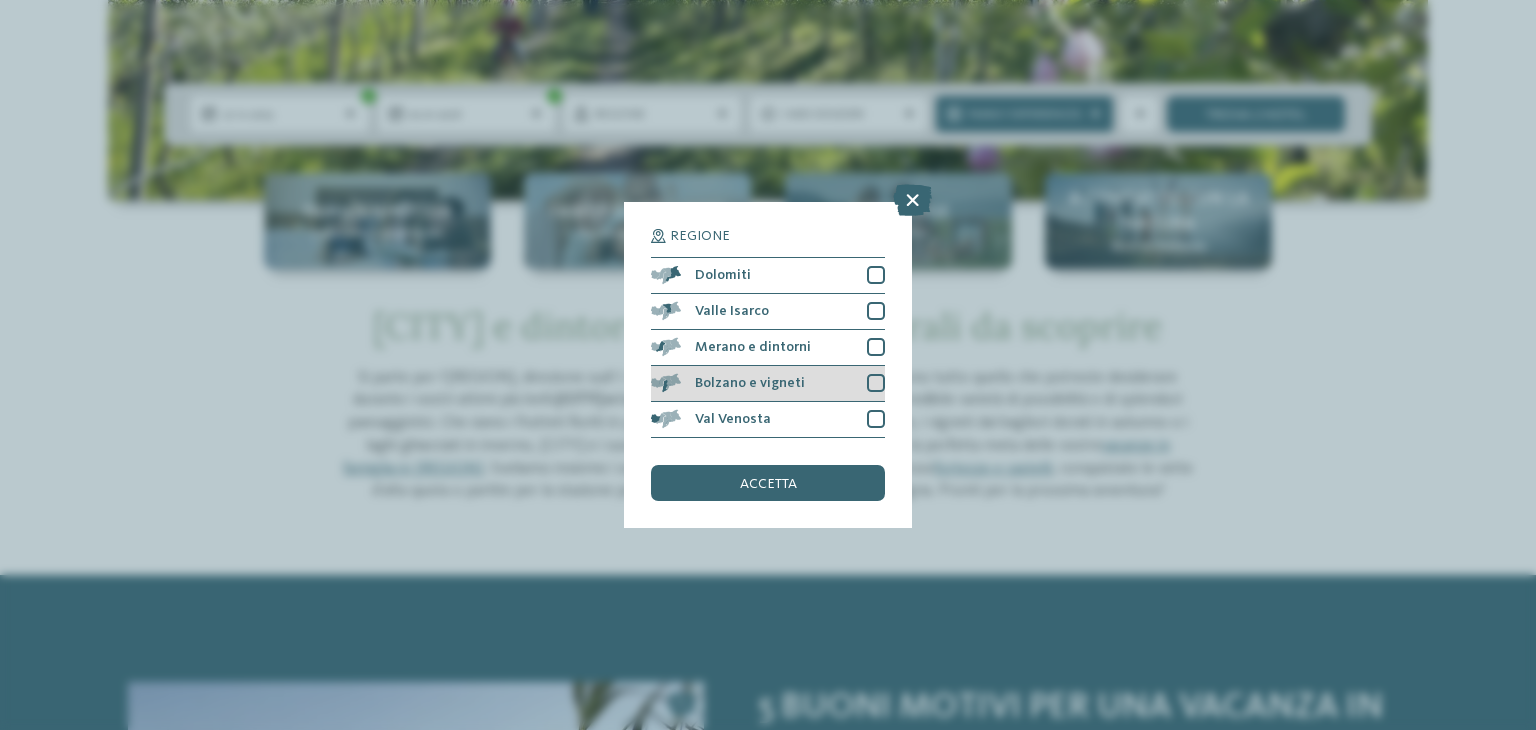 click at bounding box center [876, 383] 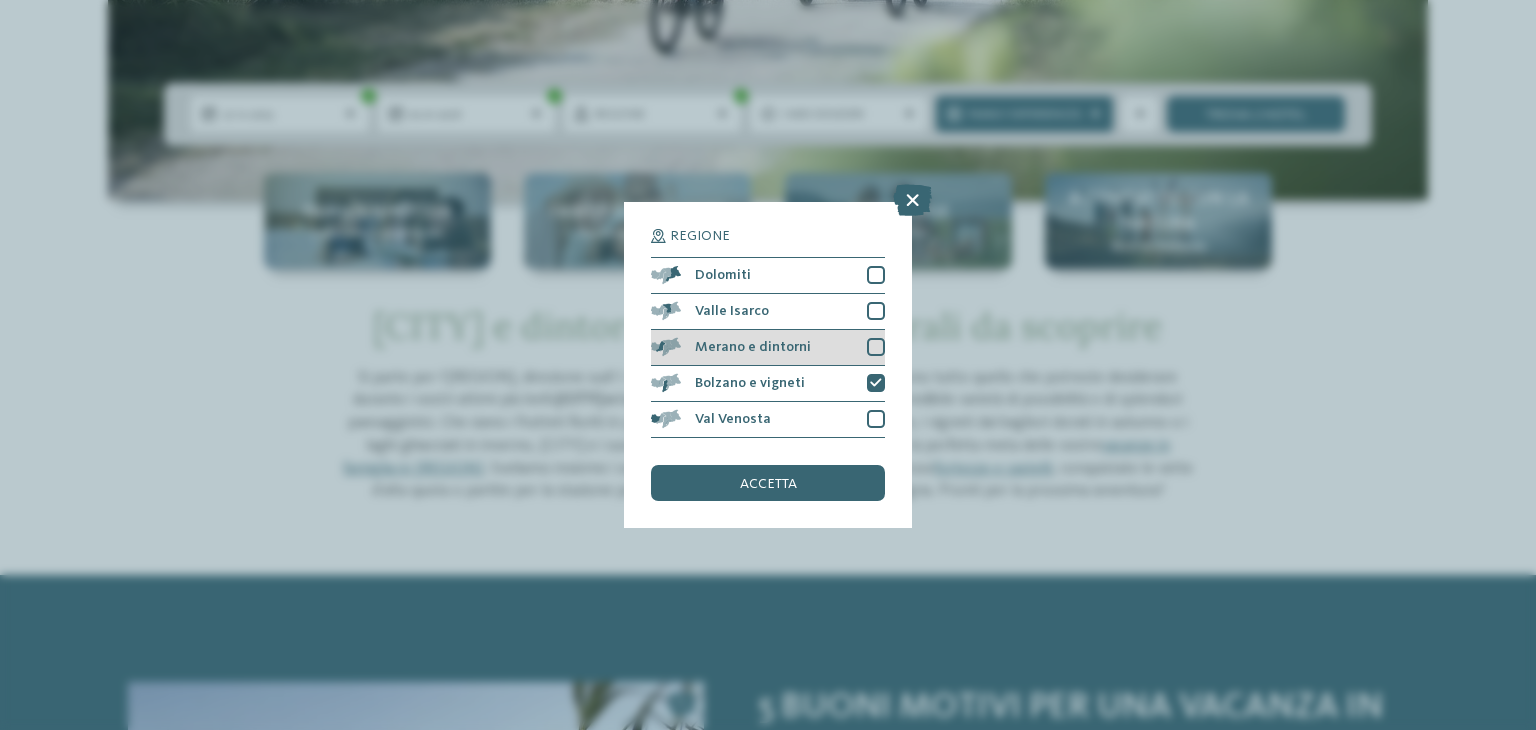 click at bounding box center [876, 347] 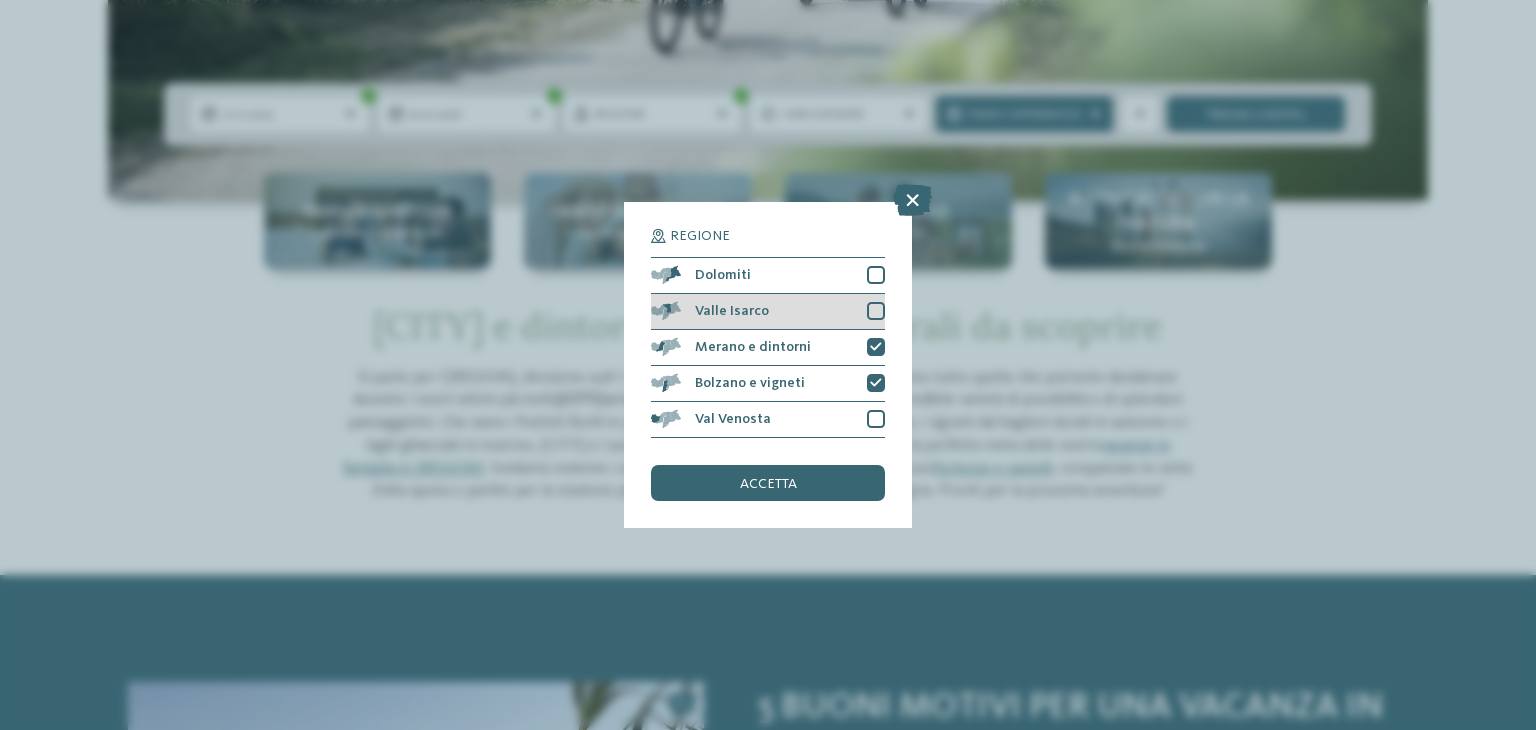 click at bounding box center [876, 311] 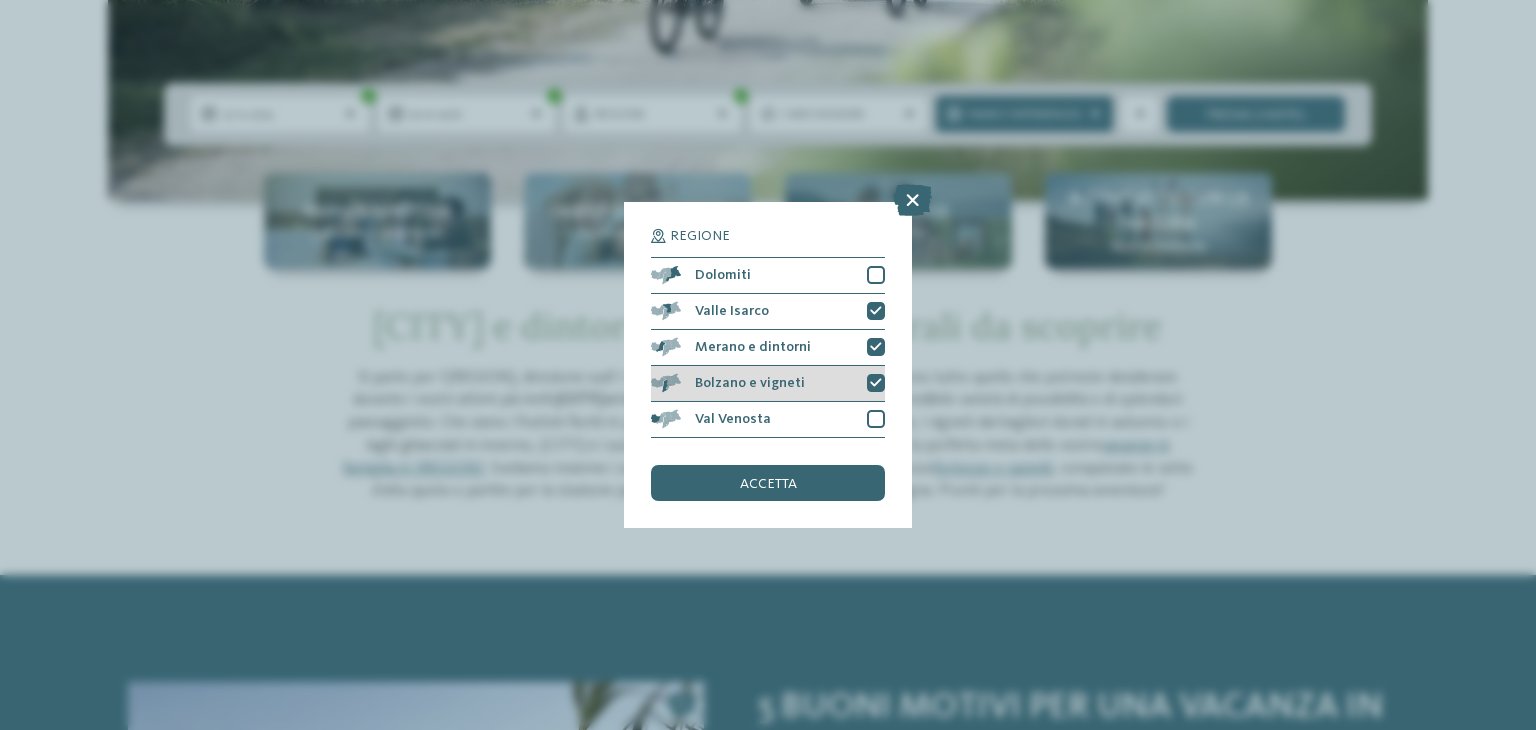click on "Bolzano e vigneti" at bounding box center [768, 384] 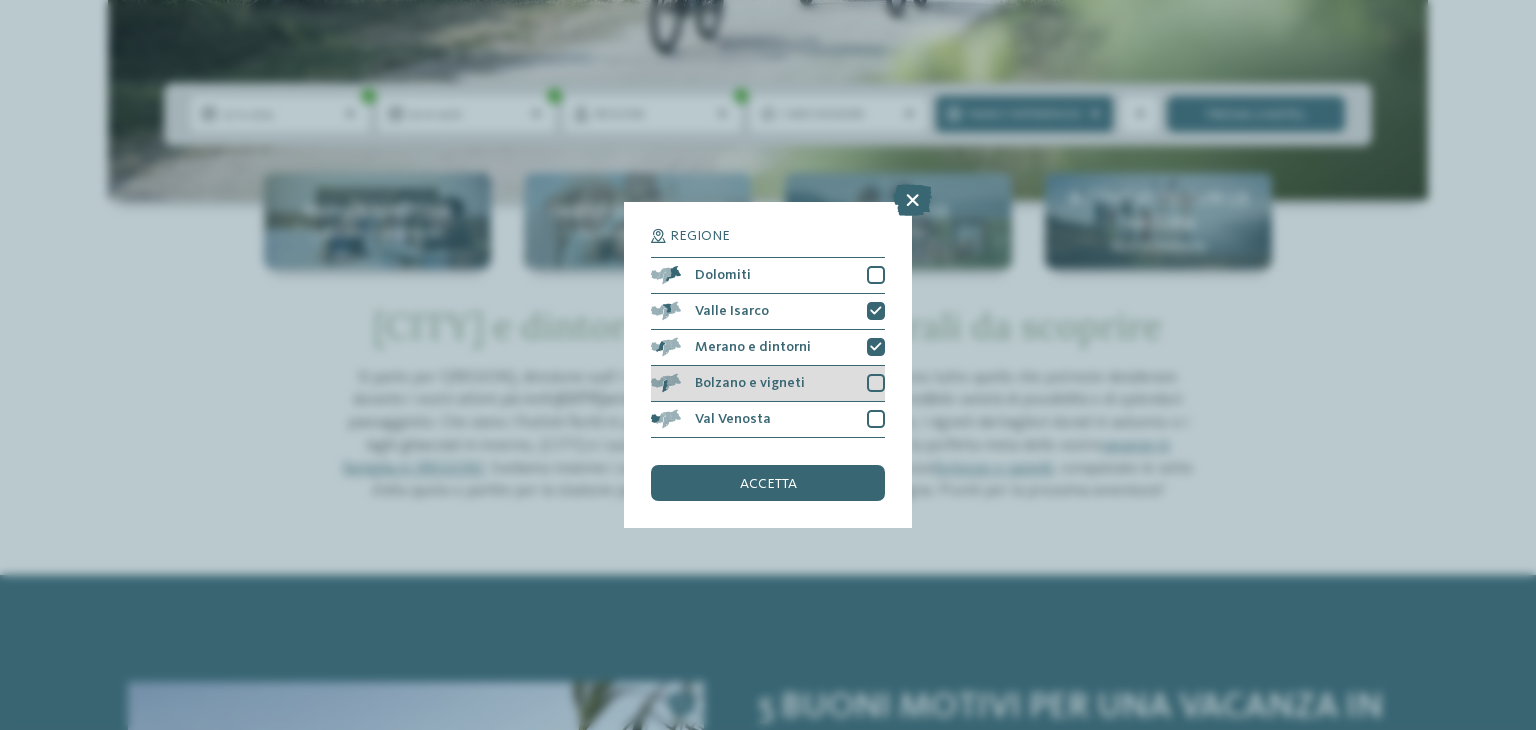 click at bounding box center (876, 383) 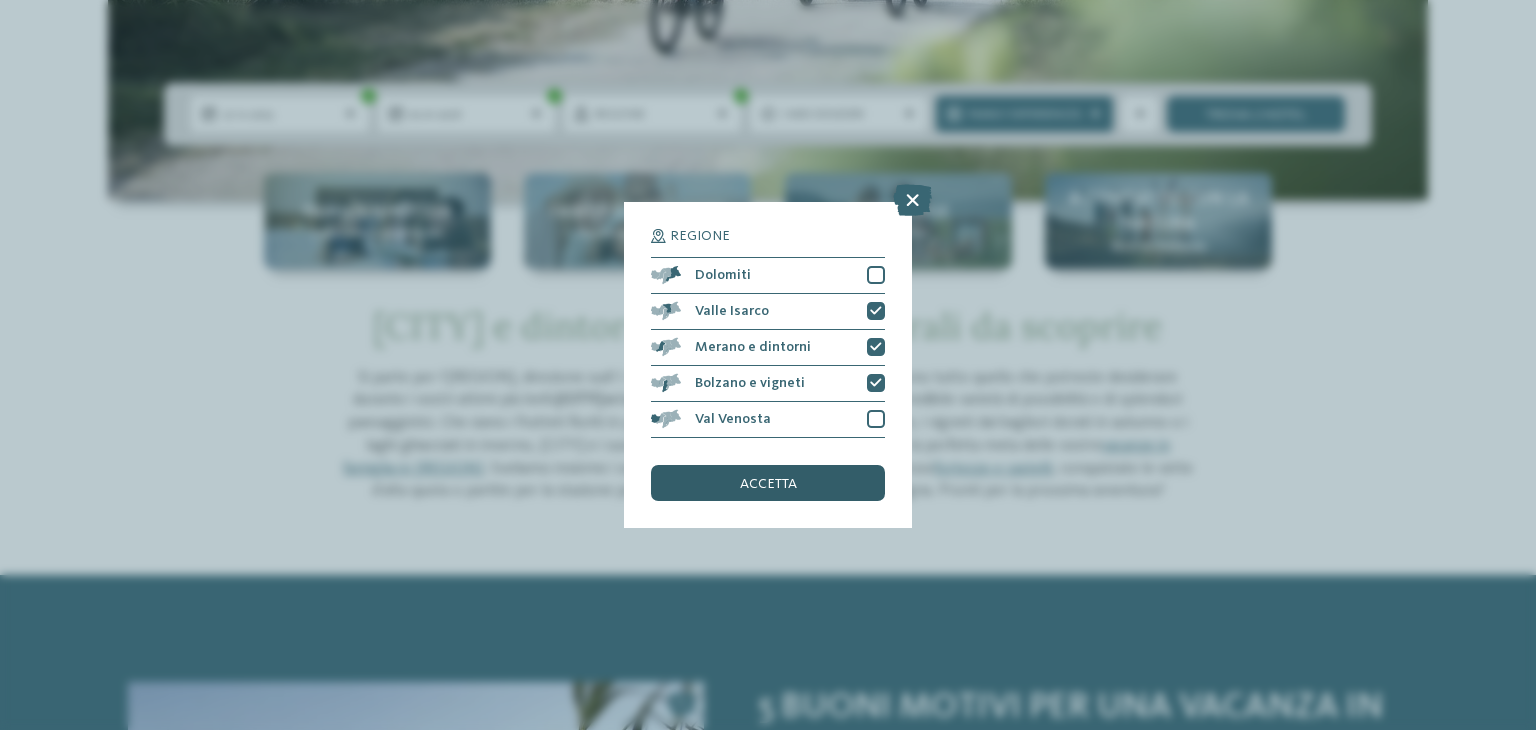 click on "accetta" at bounding box center [768, 483] 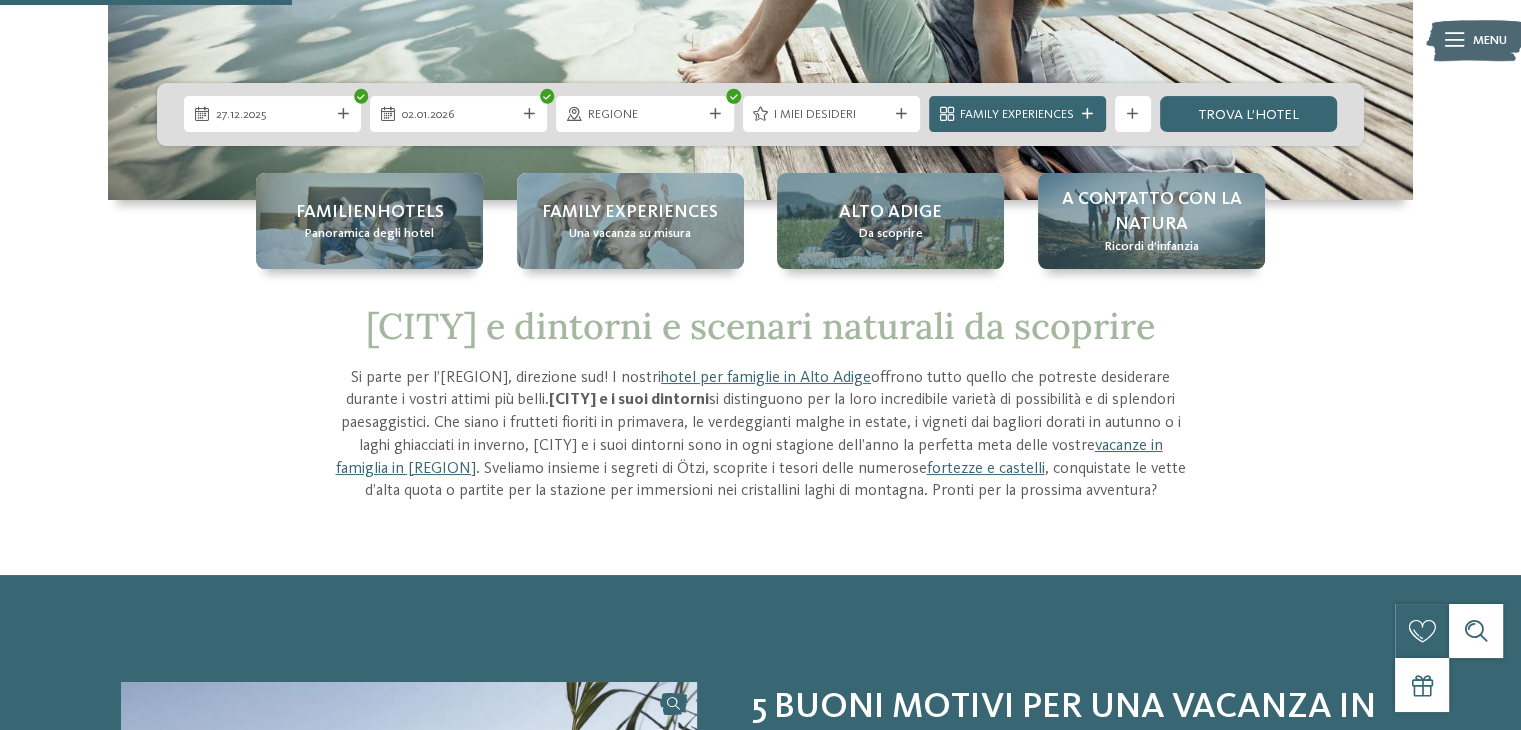 click on "I miei desideri" at bounding box center [831, 115] 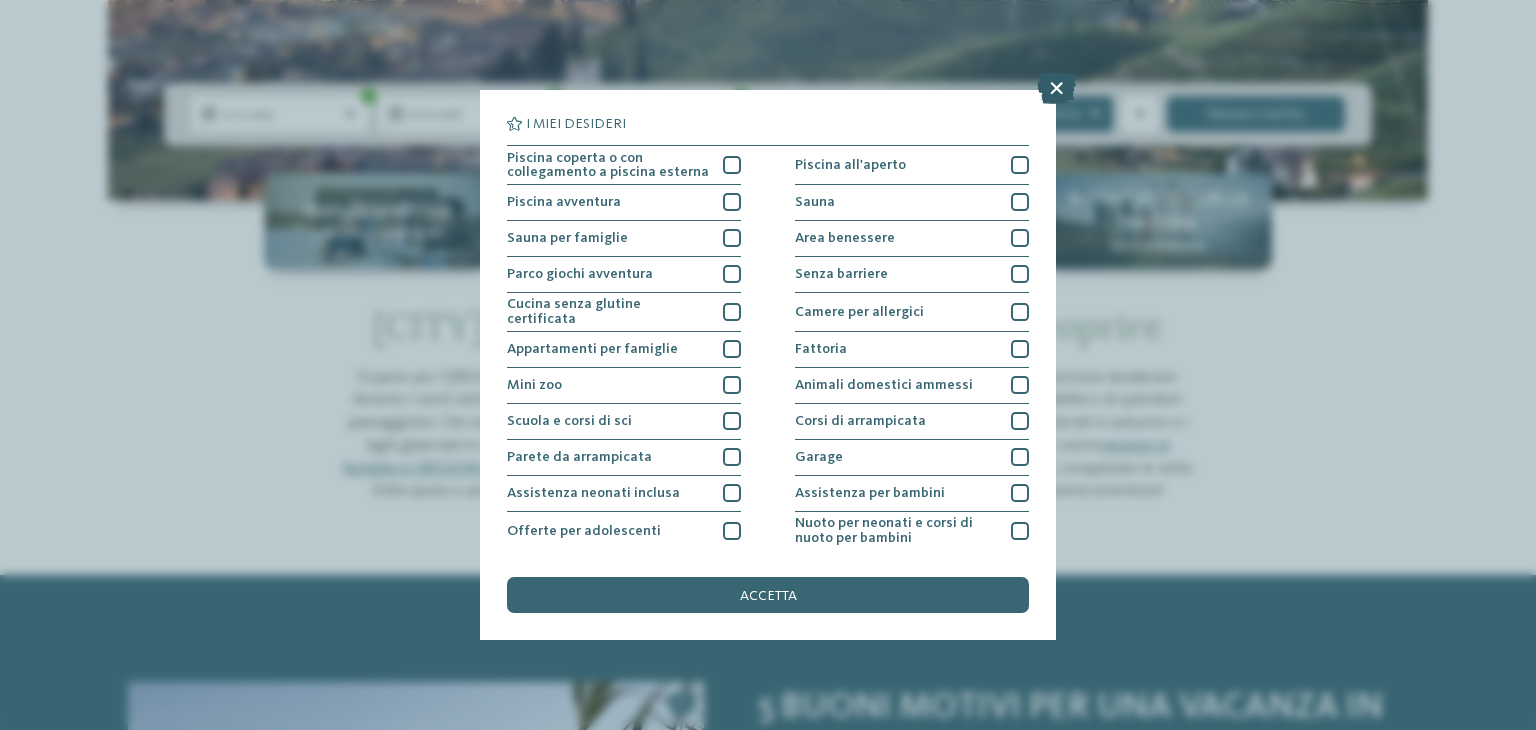 click at bounding box center [1056, 88] 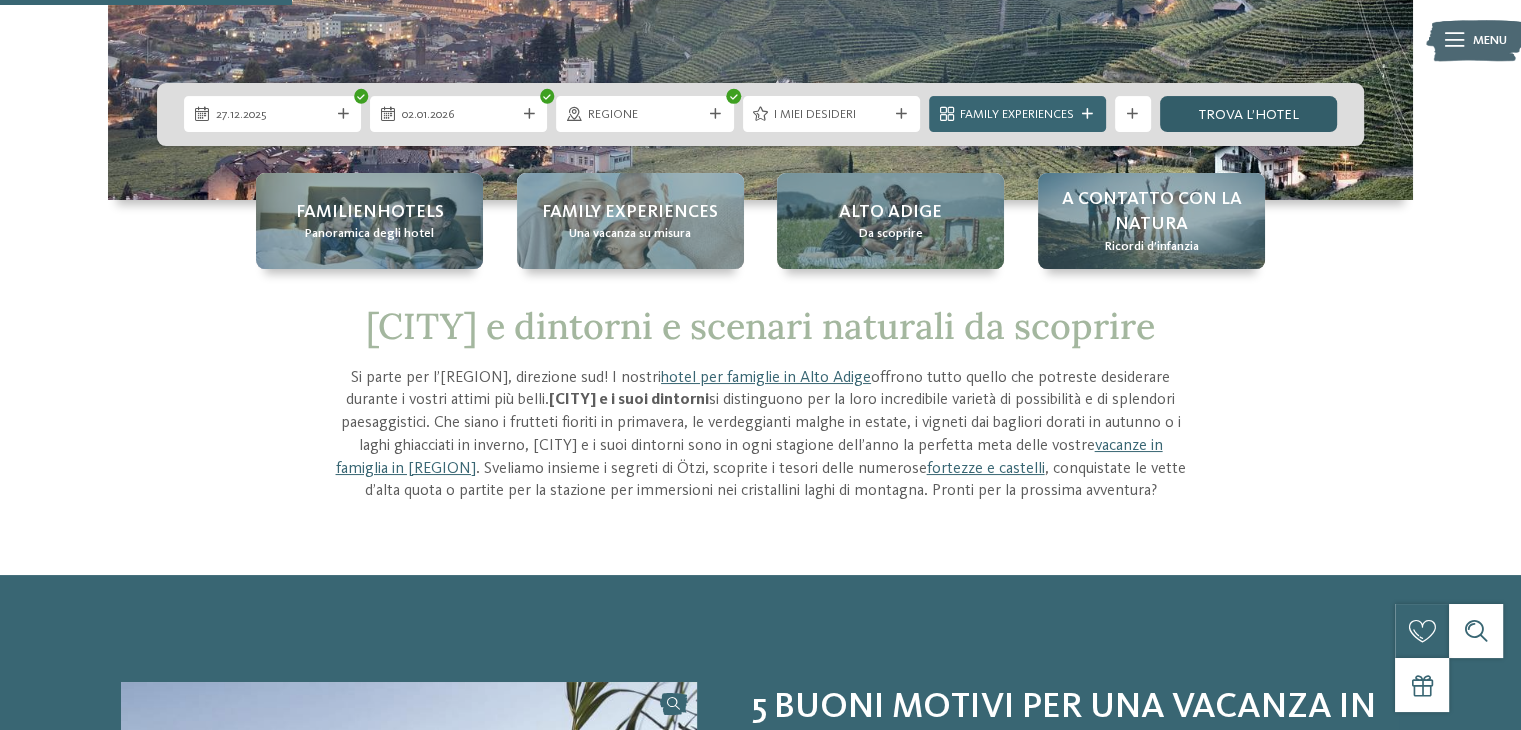 click on "trova l’hotel" at bounding box center [1248, 114] 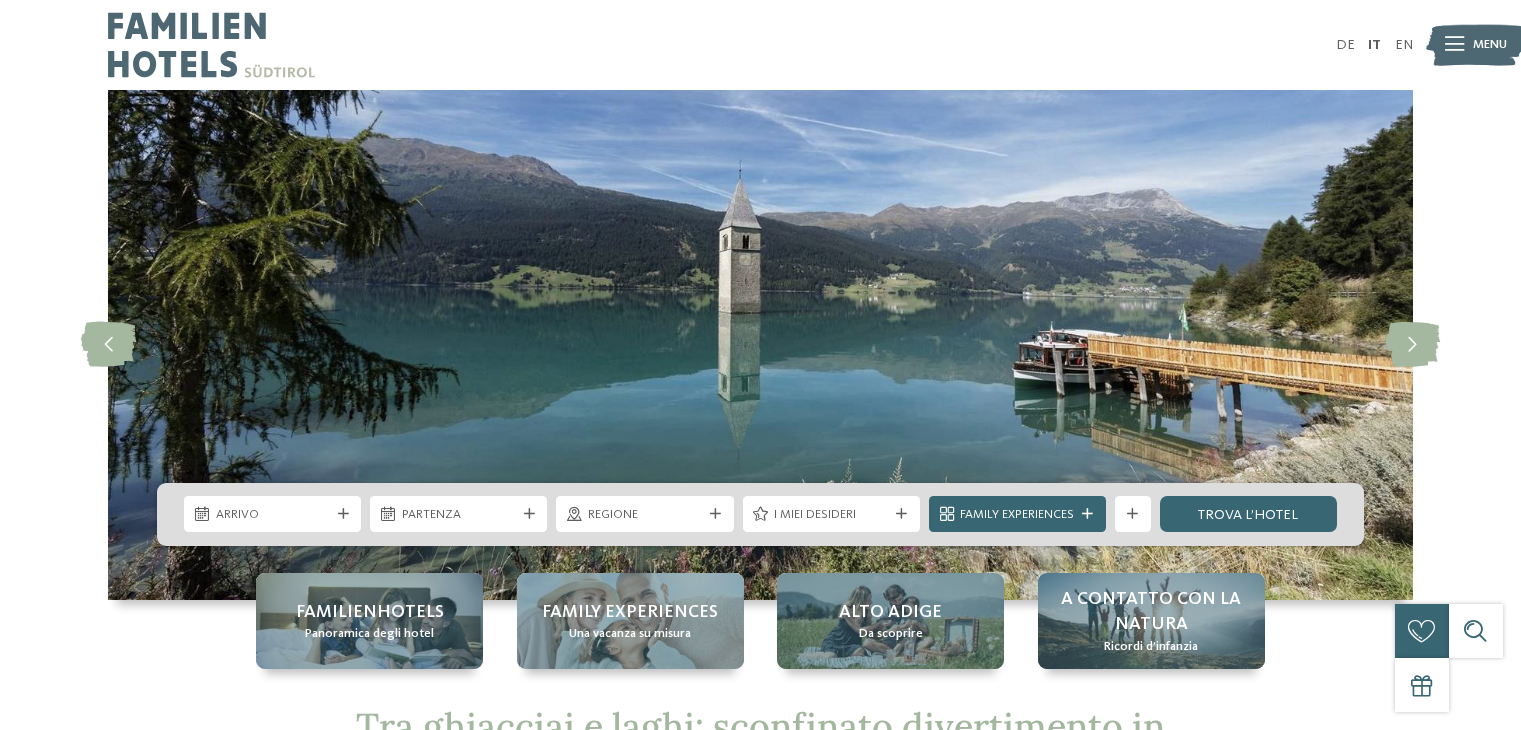 scroll, scrollTop: 0, scrollLeft: 0, axis: both 